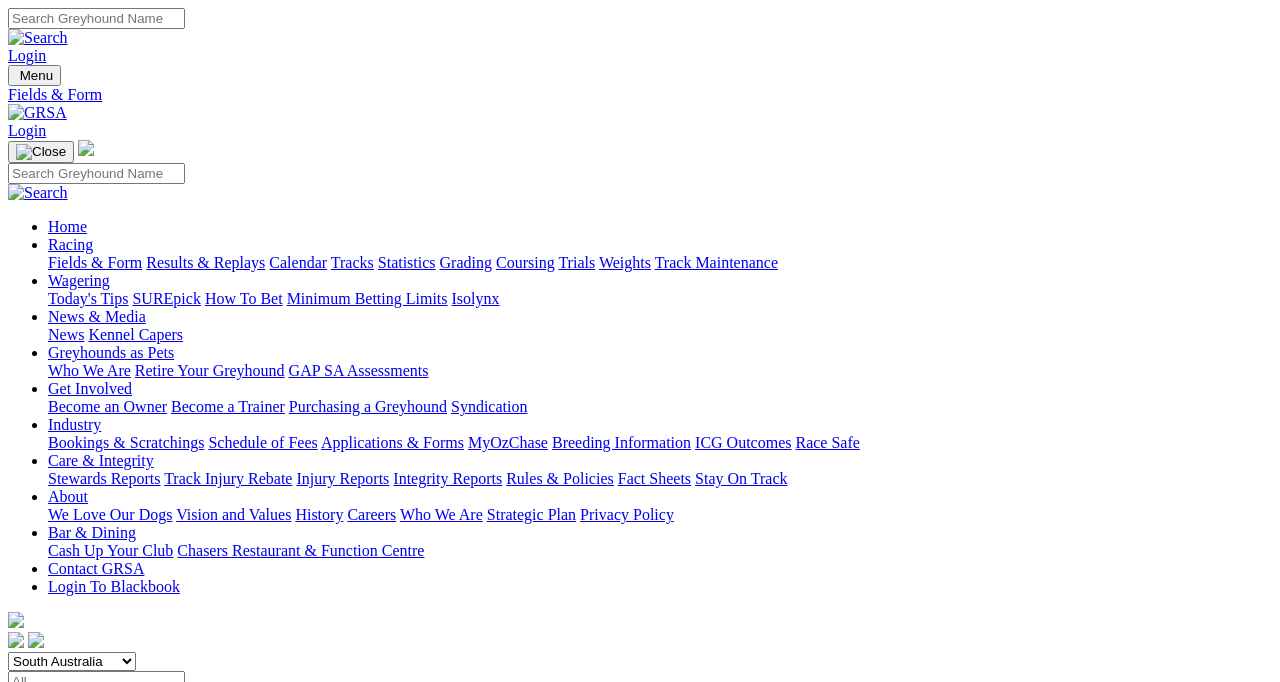 scroll, scrollTop: 0, scrollLeft: 0, axis: both 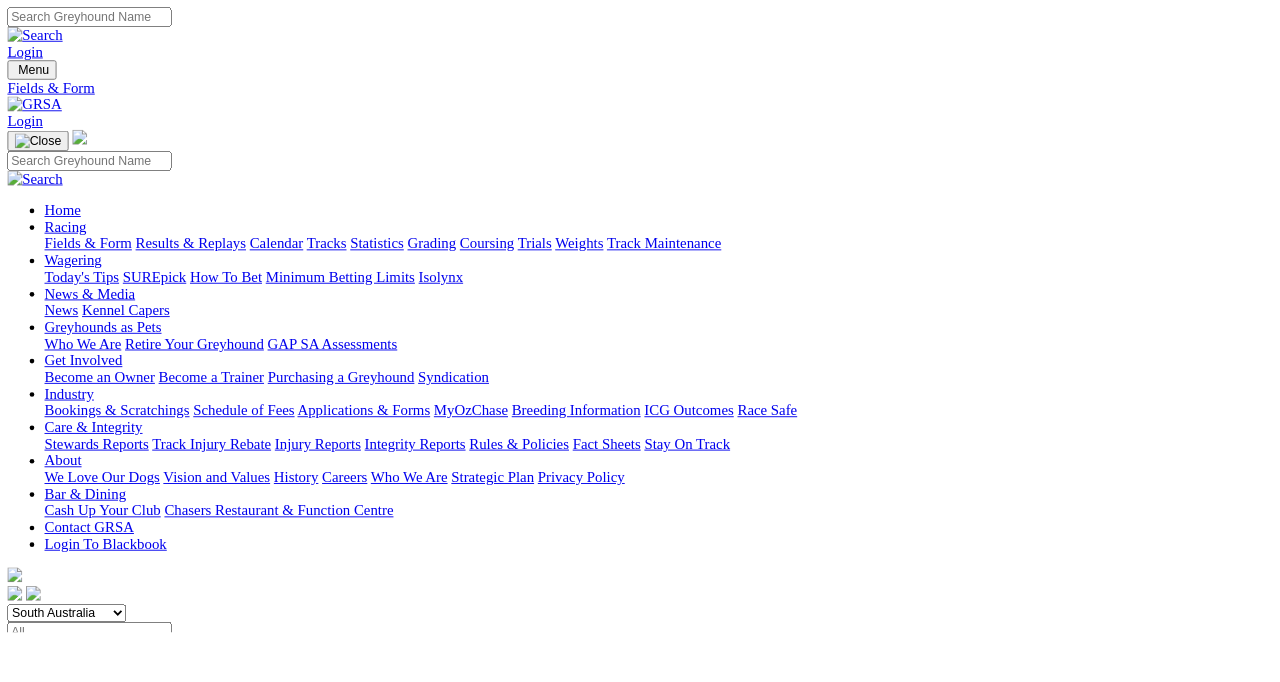 click on "Results & Replays" at bounding box center [205, 262] 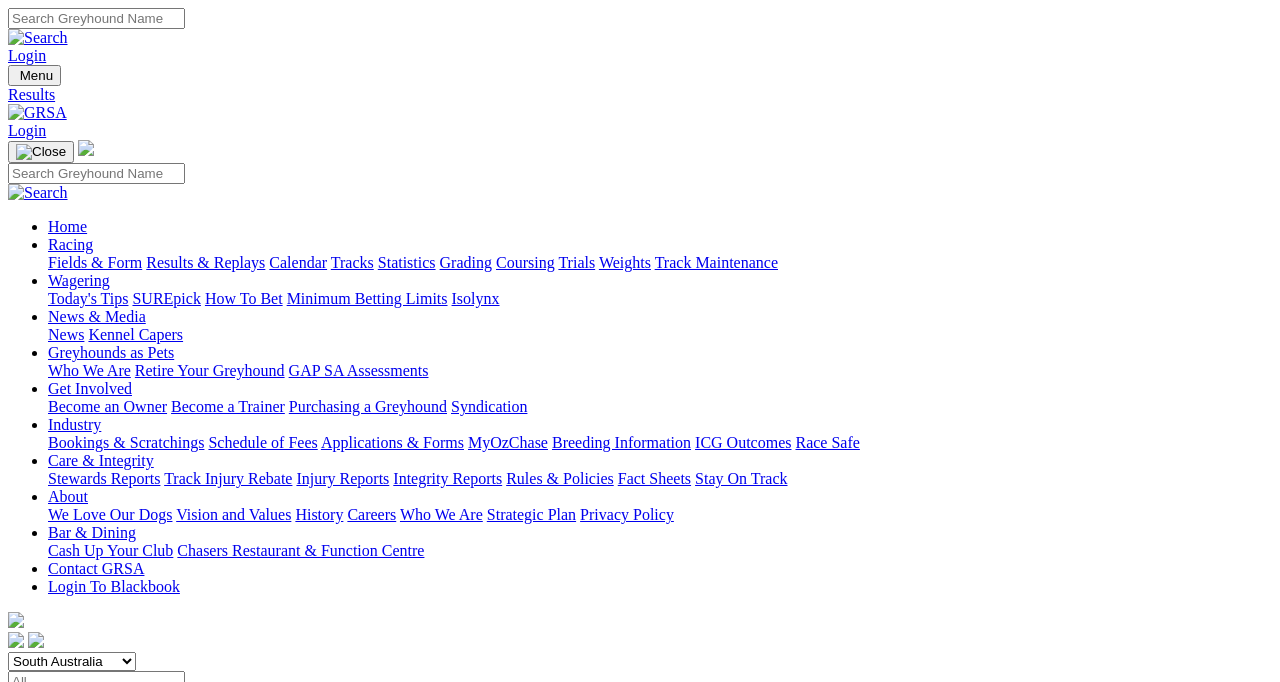 scroll, scrollTop: 0, scrollLeft: 0, axis: both 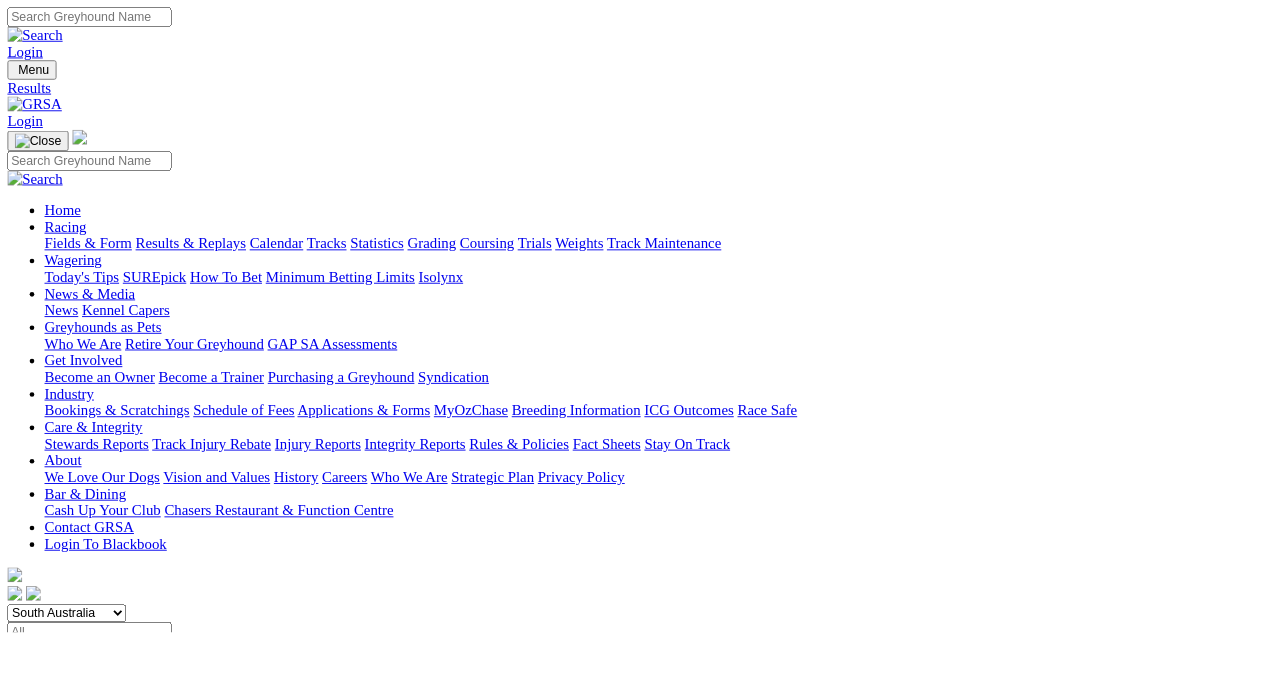 click on "Murray Bridge Straight" at bounding box center [83, 988] 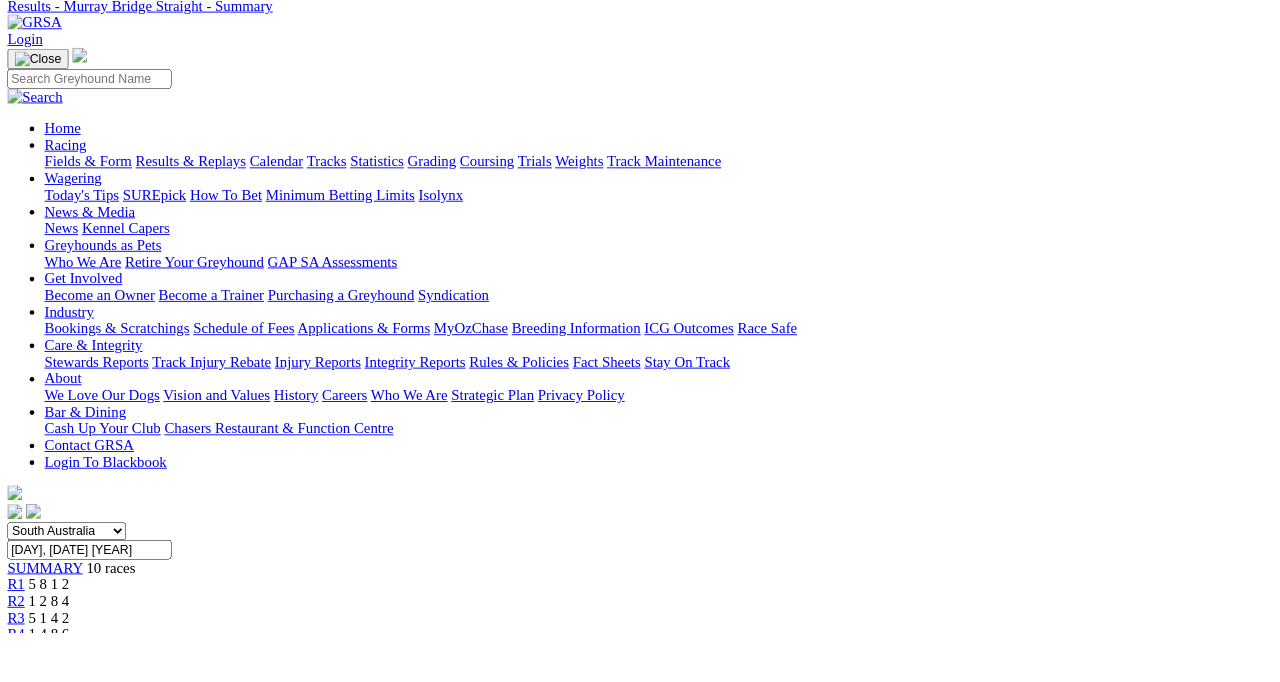 scroll, scrollTop: 139, scrollLeft: 0, axis: vertical 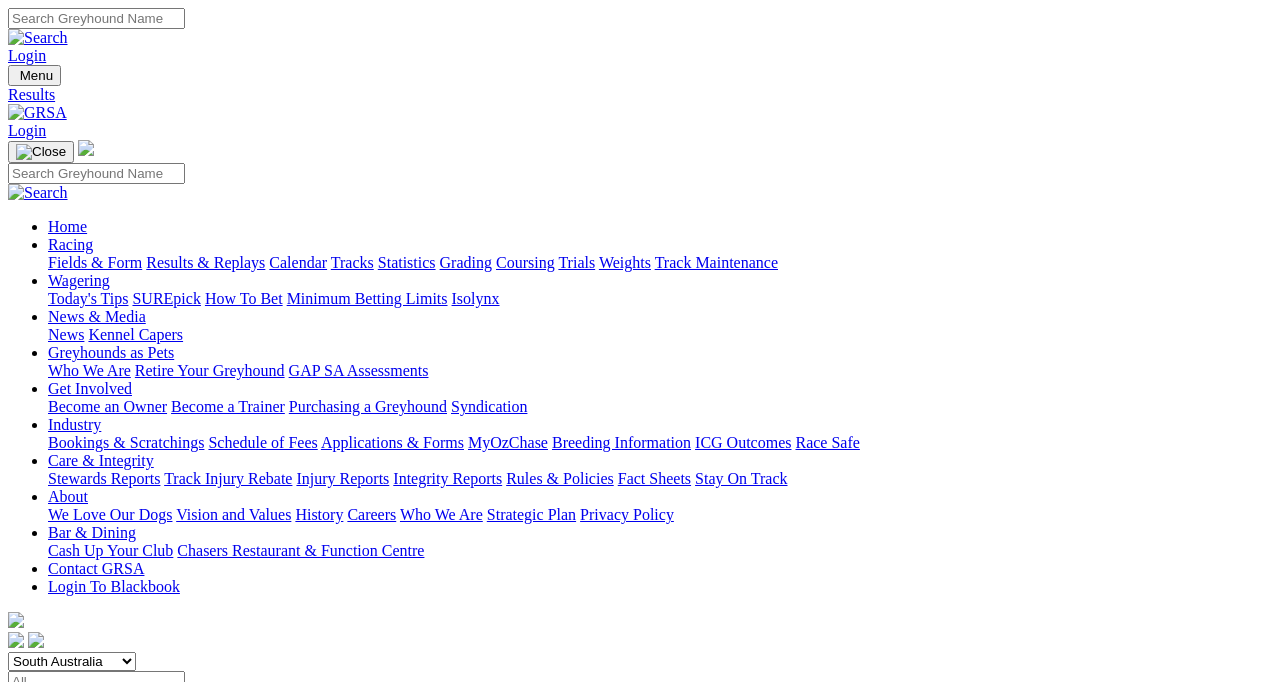 click on "Calendar" at bounding box center (298, 262) 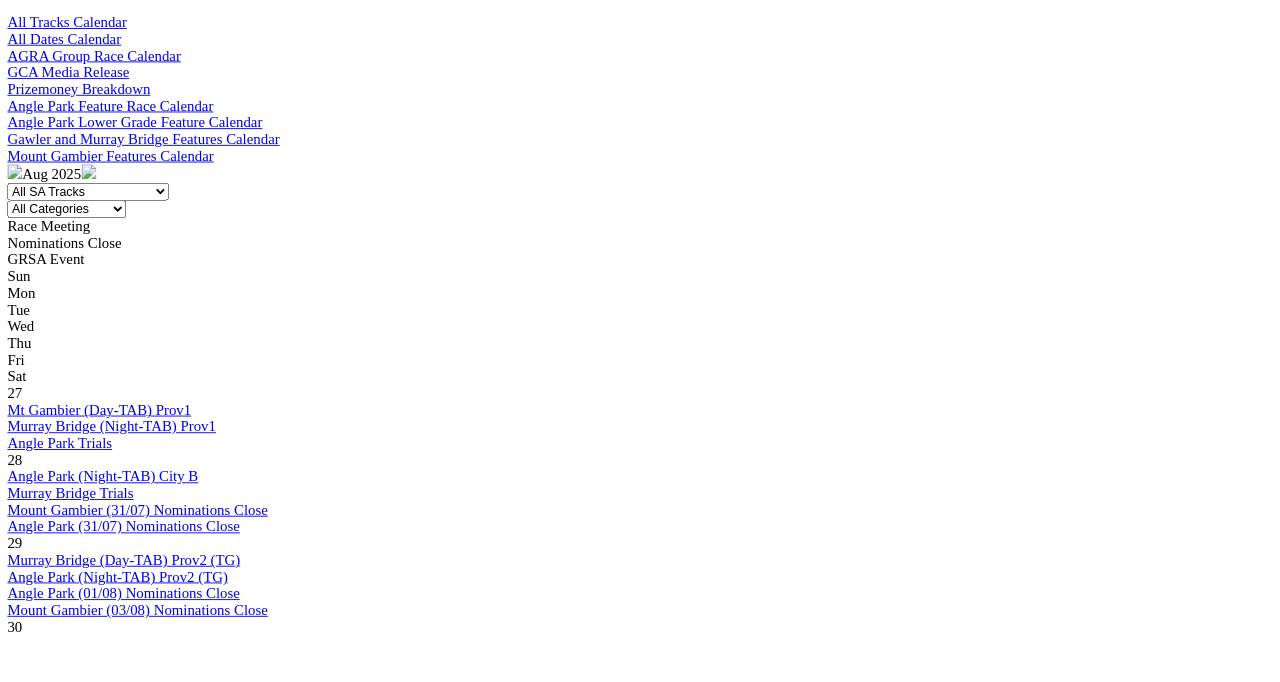 scroll, scrollTop: 696, scrollLeft: 0, axis: vertical 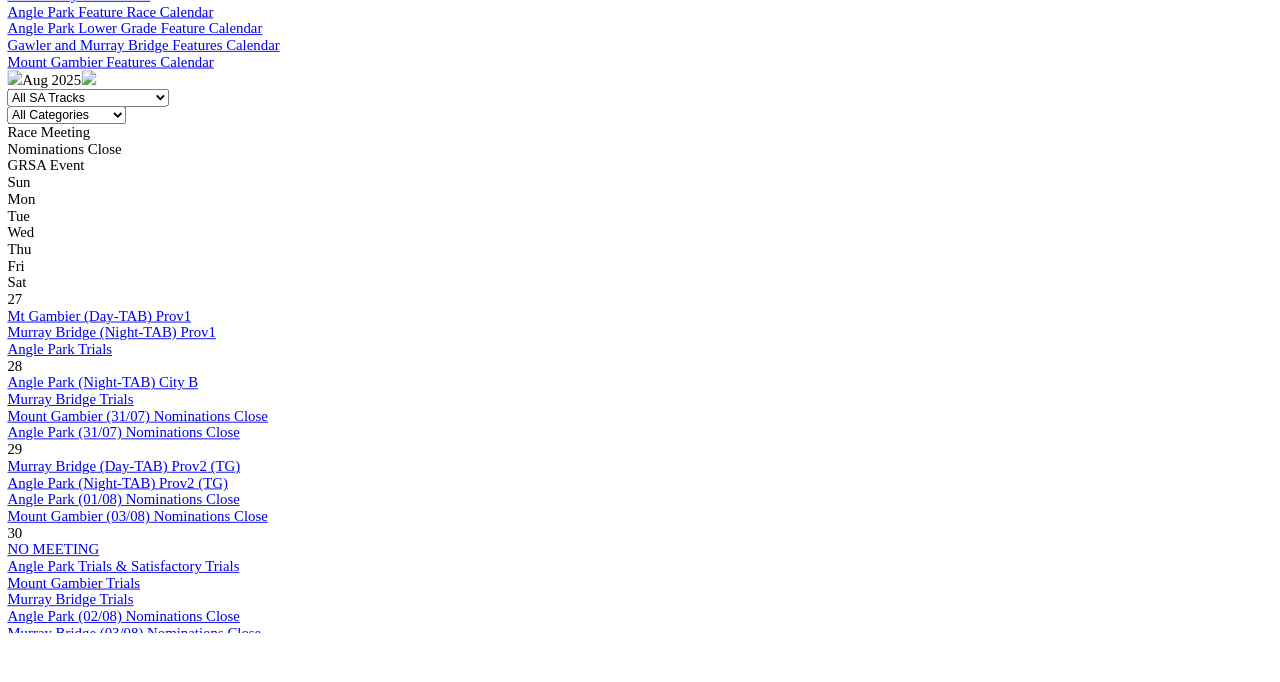 click on "Angle Park (Night-TAB) Prov2 (TG)" at bounding box center (127, 1042) 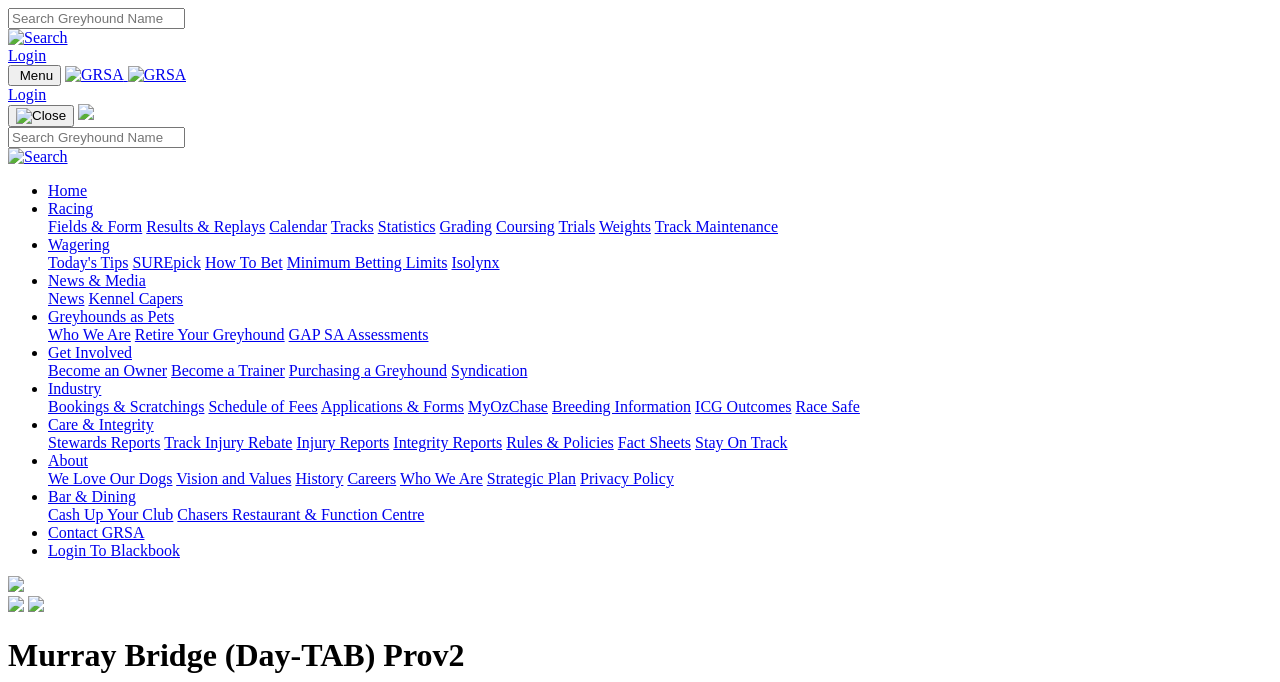 scroll, scrollTop: 0, scrollLeft: 0, axis: both 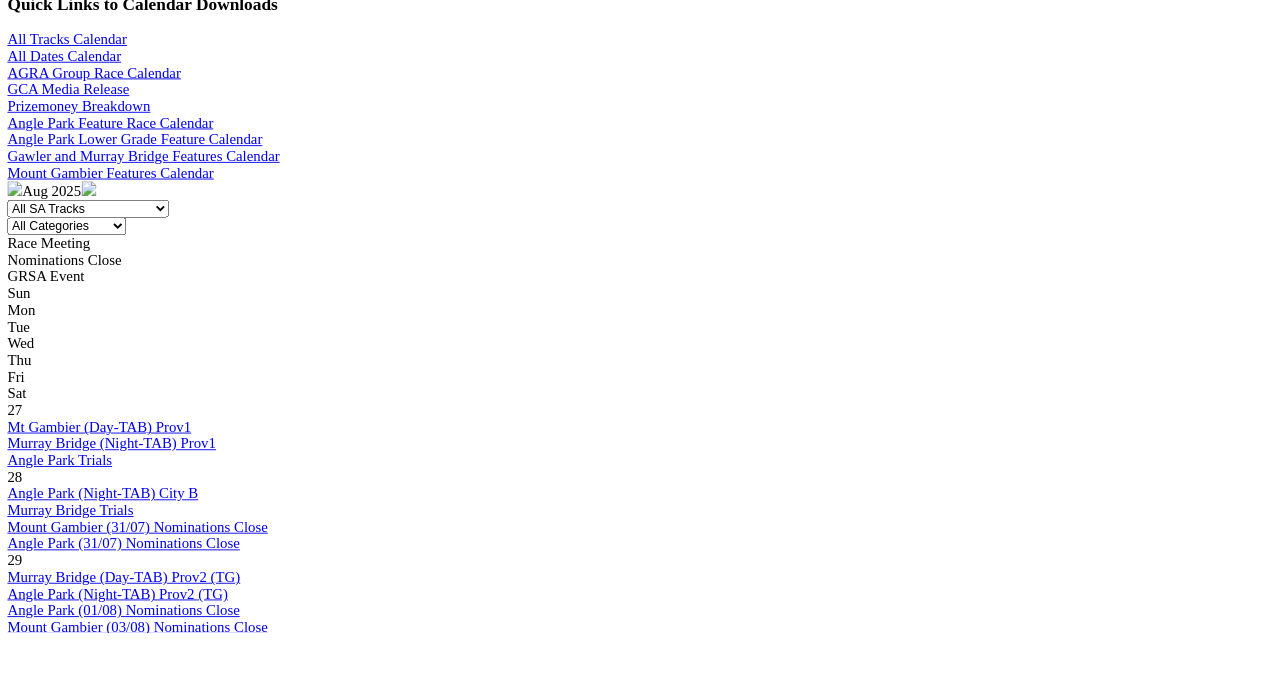 click on "Murray Bridge (Night -TAB) Prov1" at bounding box center (122, 1522) 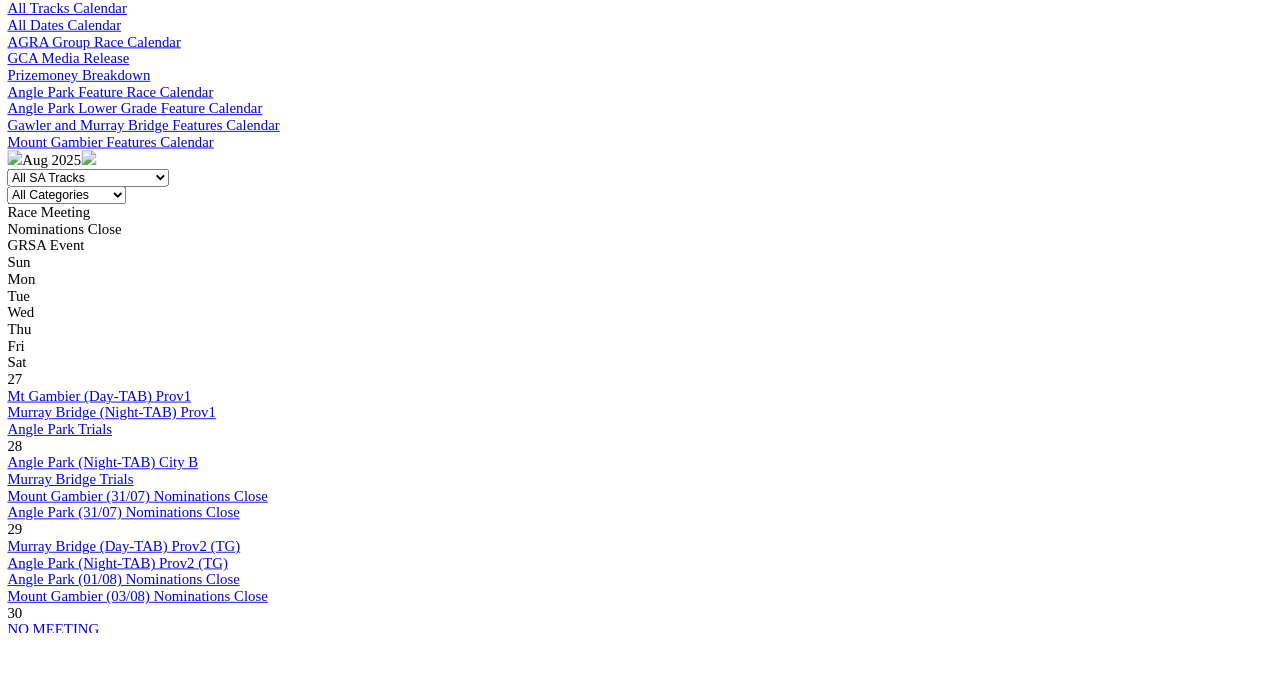 scroll, scrollTop: 778, scrollLeft: 0, axis: vertical 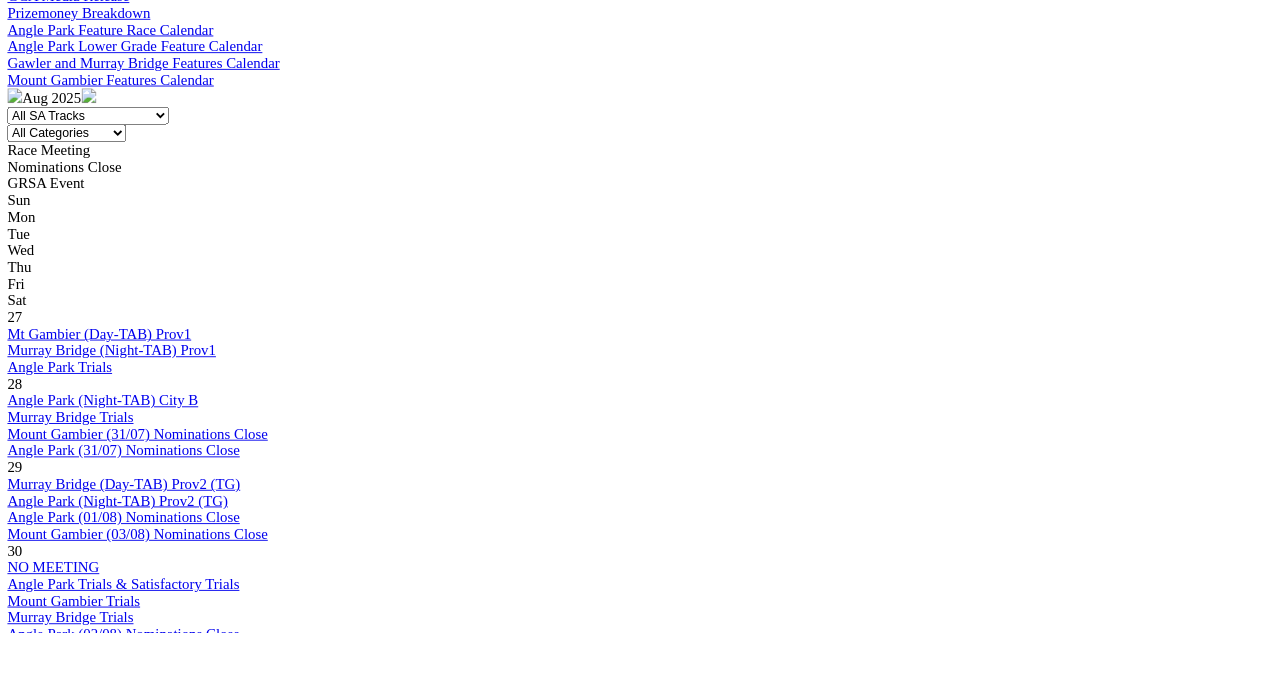 click on "Gawler (Day-TAB) Prov2" at bounding box center (91, 1619) 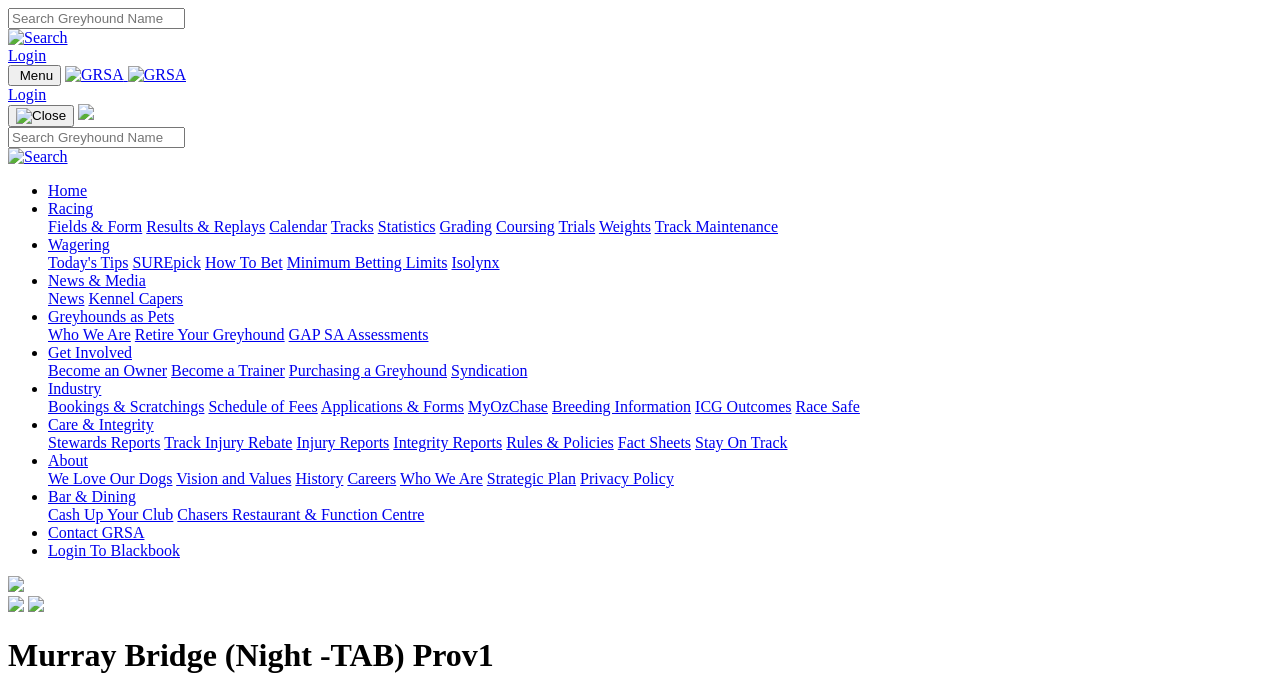 scroll, scrollTop: 0, scrollLeft: 0, axis: both 